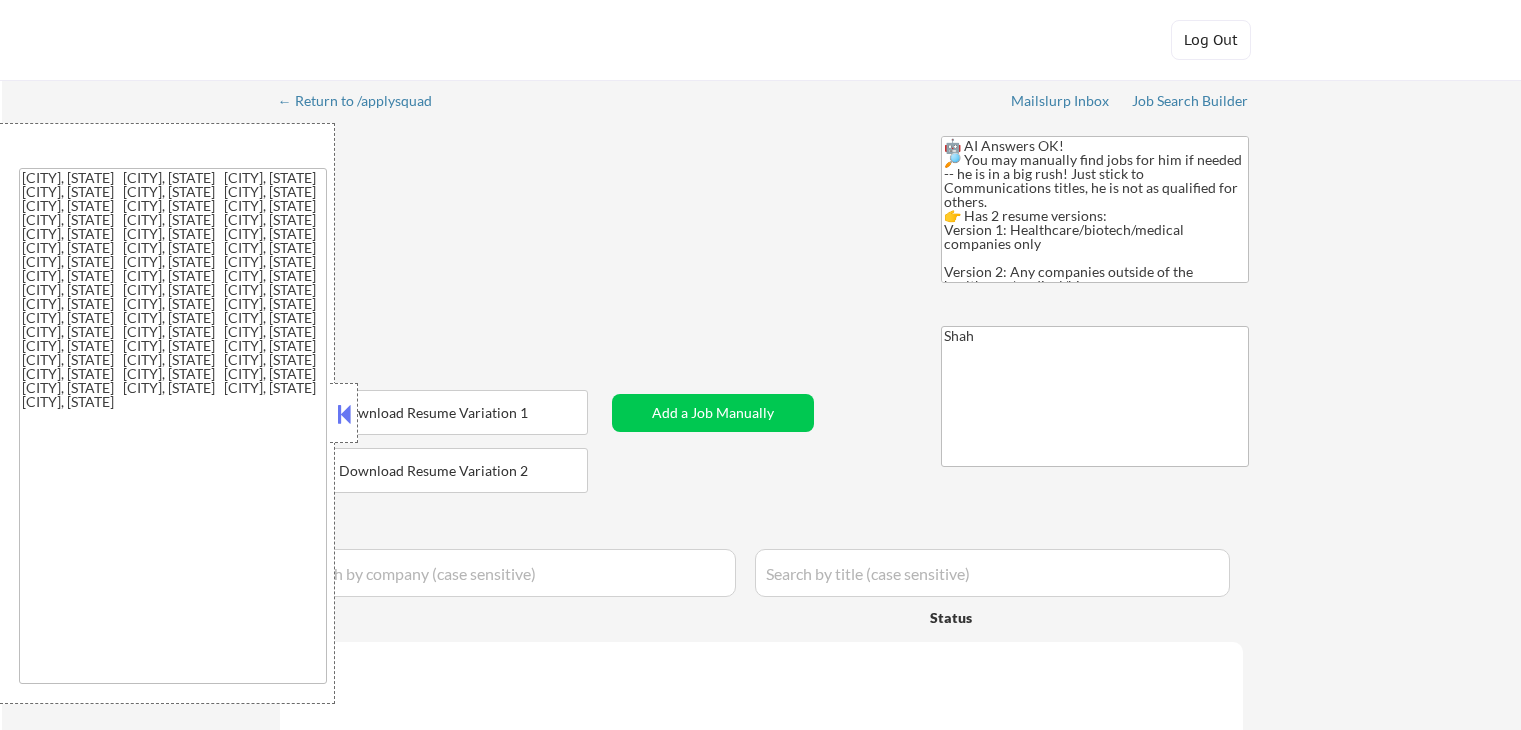 select on ""applied"" 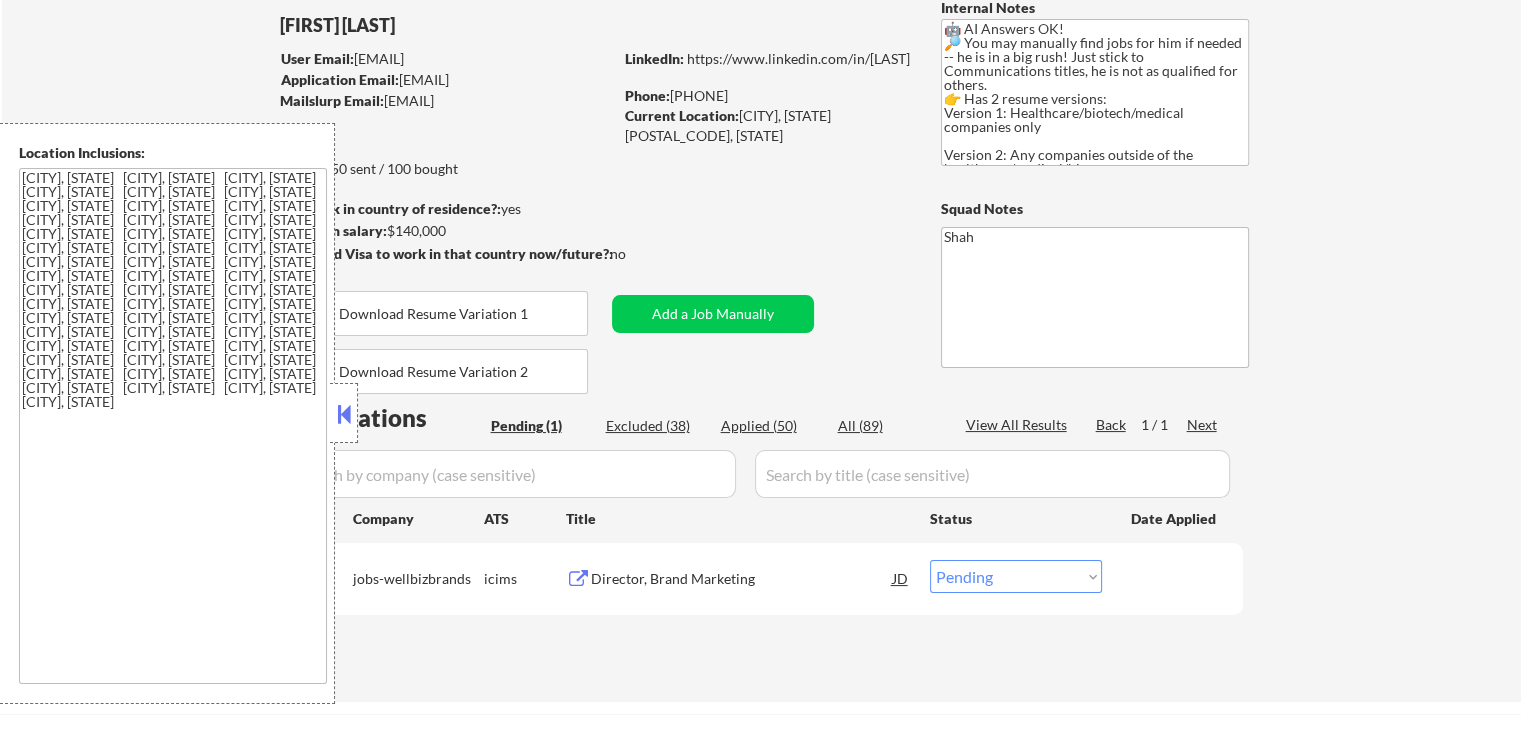 scroll, scrollTop: 200, scrollLeft: 0, axis: vertical 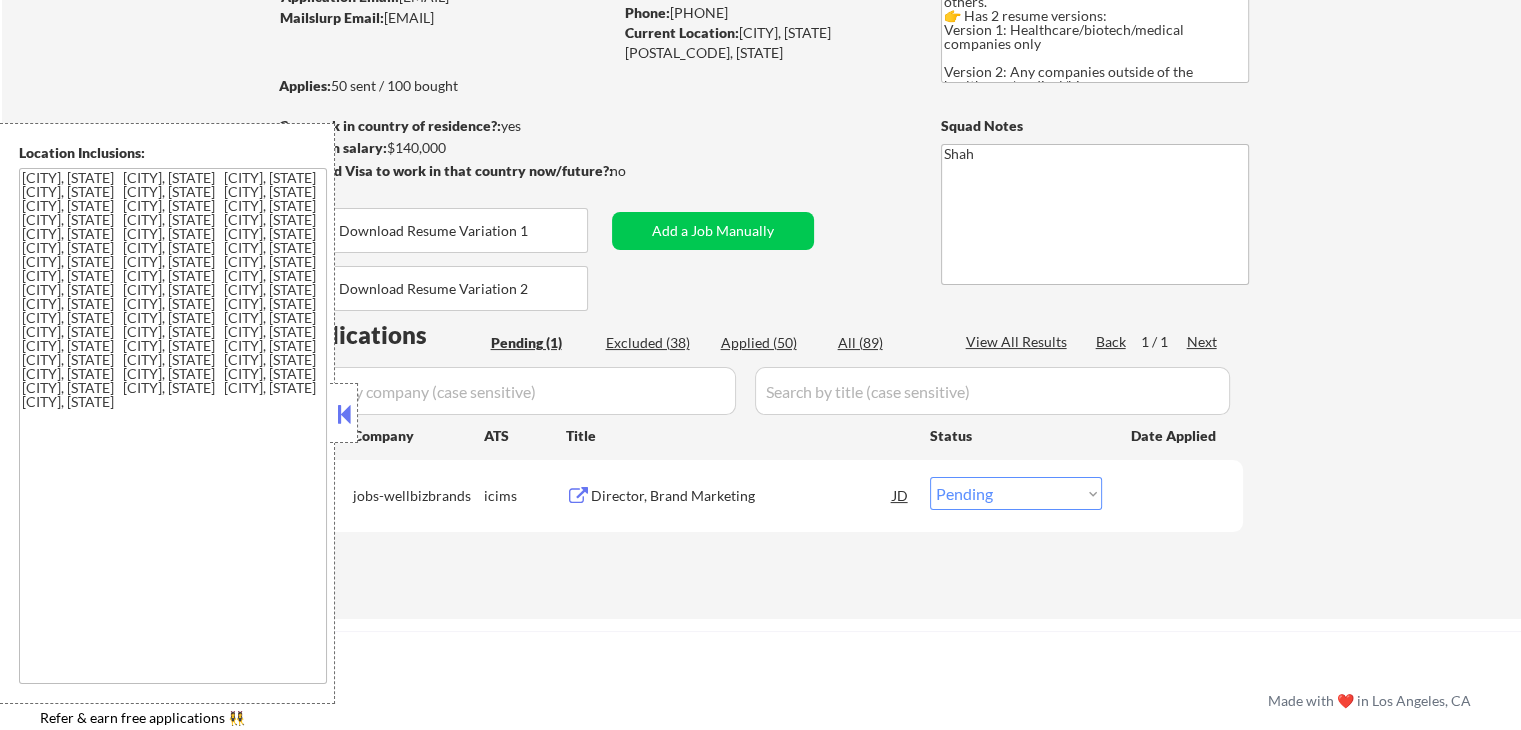 click on "Director, Brand Marketing" at bounding box center [742, 496] 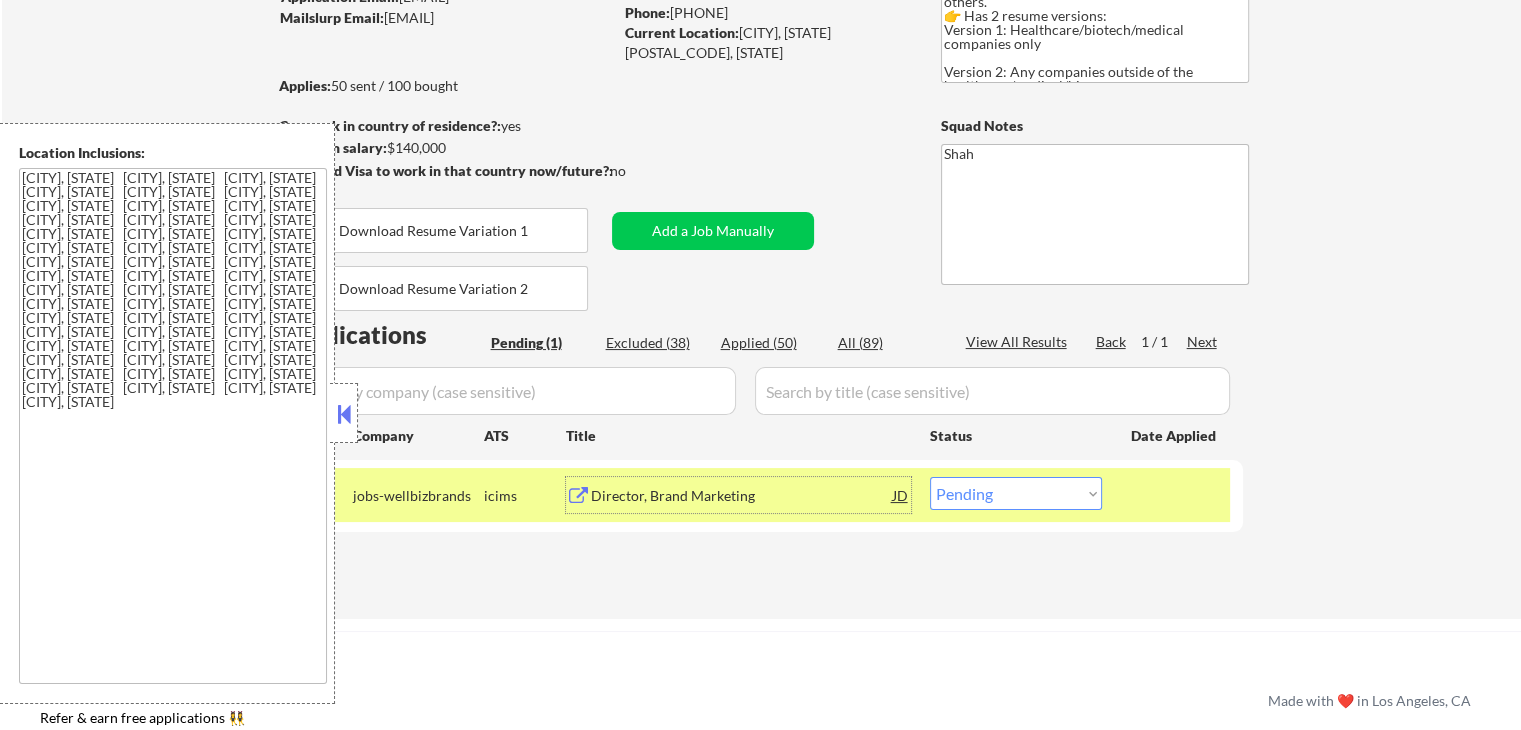 click on "← Return to /applysquad Mailslurp Inbox Job Search Builder [FIRST] [LAST] User Email:  [EMAIL] Application Email:  [EMAIL] Mailslurp Email:  [EMAIL] LinkedIn:   https://www.linkedin.com/in/[LAST]
Phone:  [PHONE] Current Location:  [CITY], [STATE] [POSTAL_CODE], [STATE] Applies:  50 sent / 100 bought Internal Notes 🤖 AI Answers OK!
🔎 You may manually find jobs for him if needed -- he is in a big rush! Just stick to Communications titles, he is not as qualified for others.
👉 Has 2 resume versions:
Version 1: Healthcare/biotech/medical companies only
Version 2: Any companies outside of the healthcare/medical/bio space Can work in country of residence?:  yes Squad Notes Minimum salary:  $140,000 Will need Visa to work in that country now/future?:   no Download Resume Variation 1 Add a Job Manually Download Resume Variation 2 [LAST] Applications Pending (1) Excluded (38) Applied (50) All (89) View All Results Back 1 / 1
Next Company ATS Title Status #1 [LAST]" at bounding box center [761, 249] 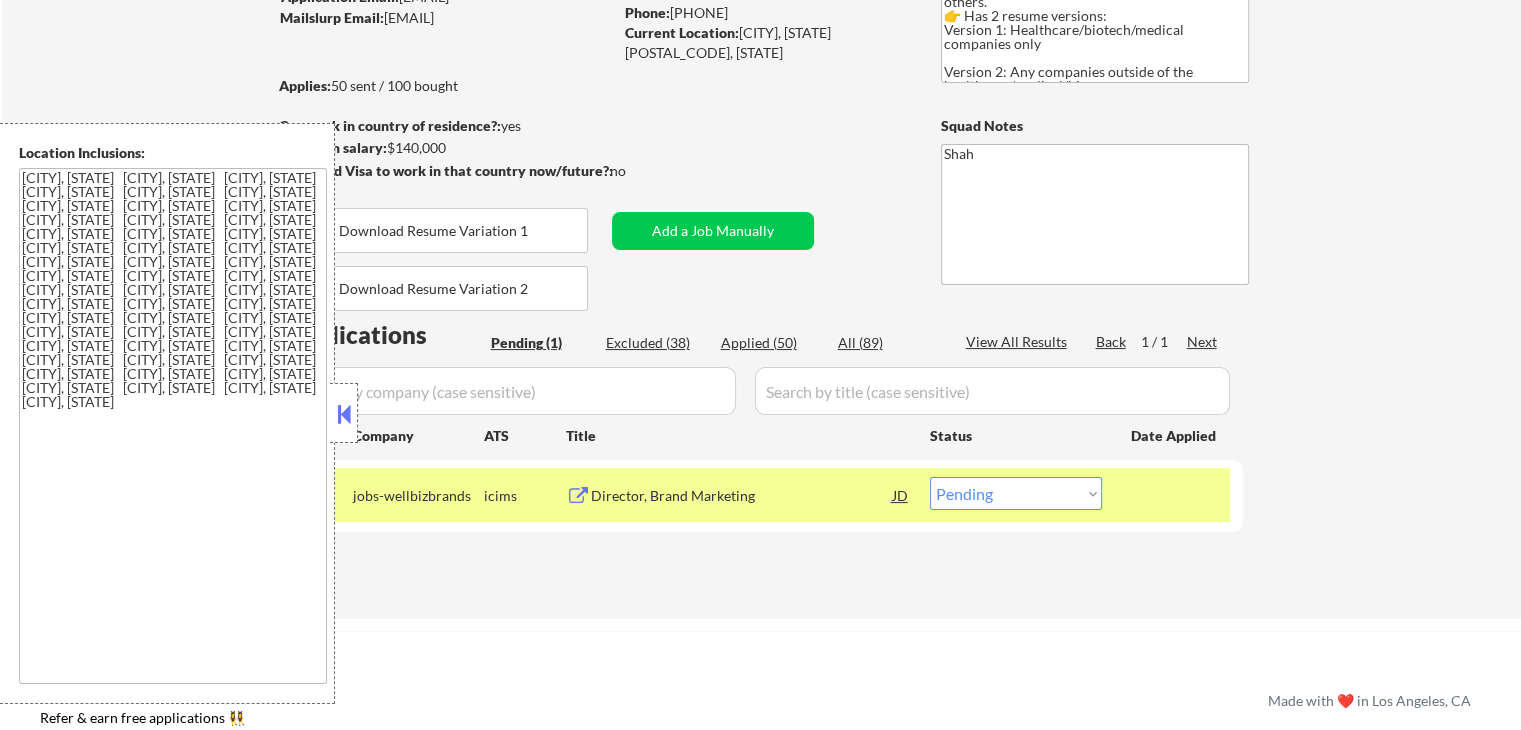 click on "#1 jobs-wellbizbrands icims Director, Brand Marketing [LAST] Choose an option... Pending Applied Excluded (Questions) Excluded (Expired) Excluded (Location) Excluded (Bad Match) Excluded (Blocklist) Excluded (Salary) Excluded (Other)" at bounding box center (758, 495) 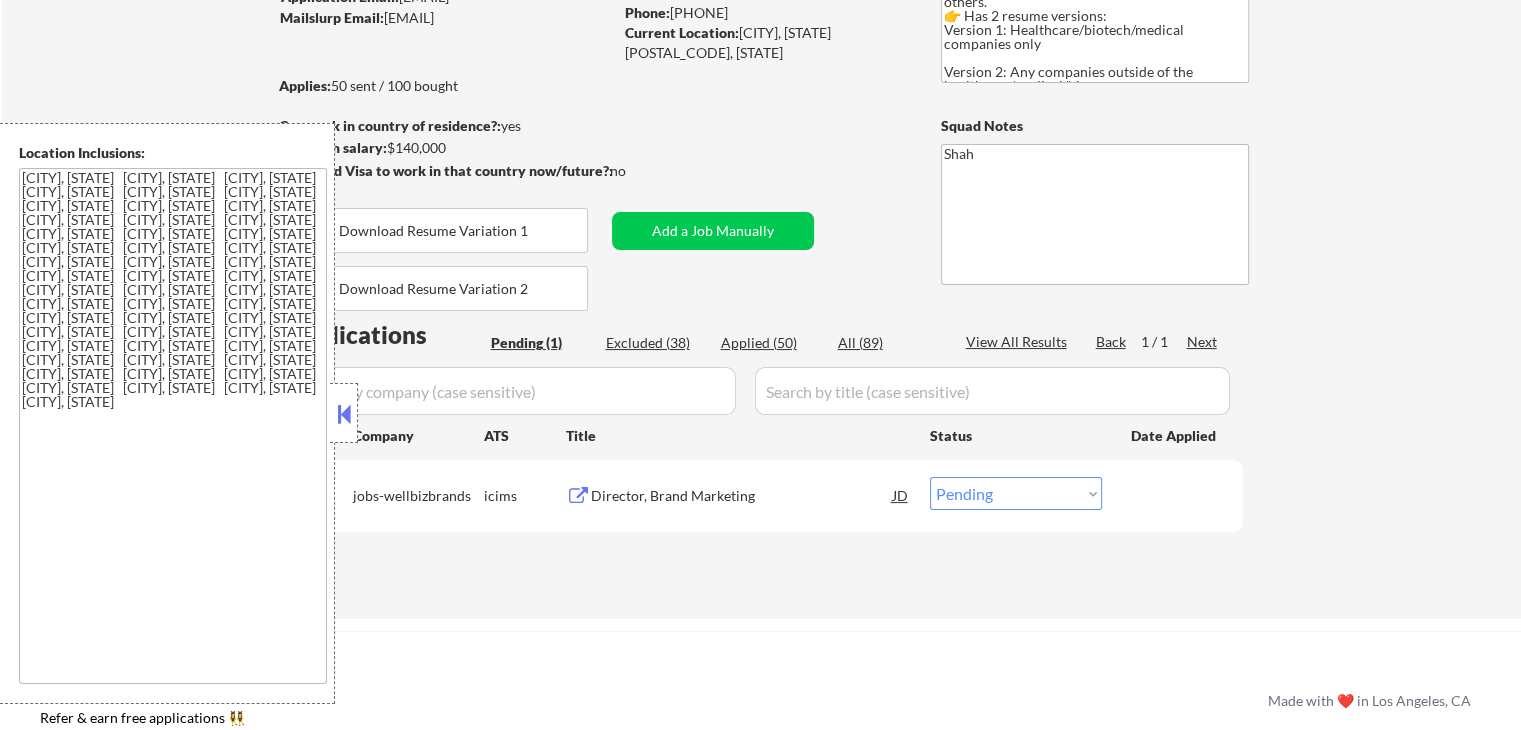 click on "Choose an option... Pending Applied Excluded (Questions) Excluded (Expired) Excluded (Location) Excluded (Bad Match) Excluded (Blocklist) Excluded (Salary) Excluded (Other)" at bounding box center (1016, 493) 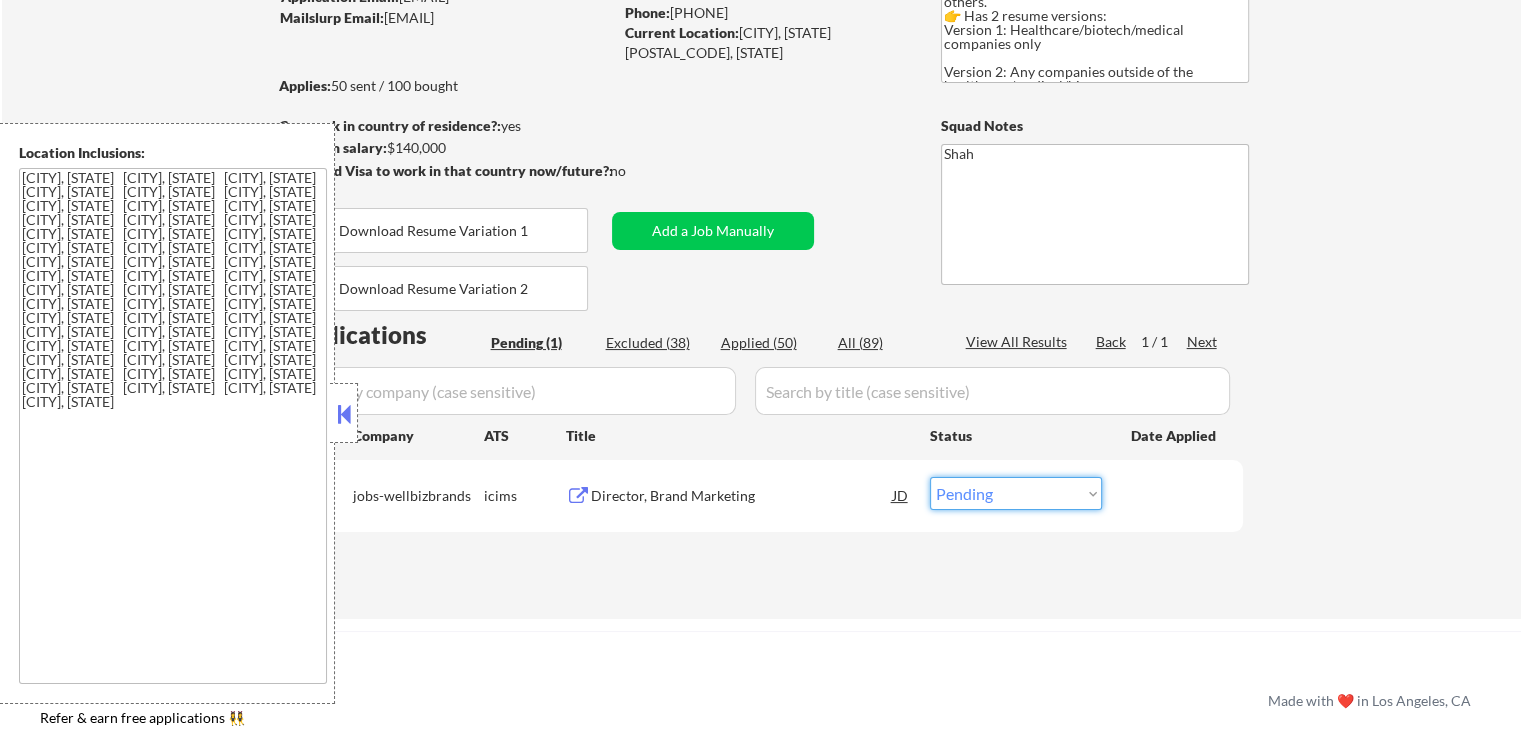 select on ""excluded__other_"" 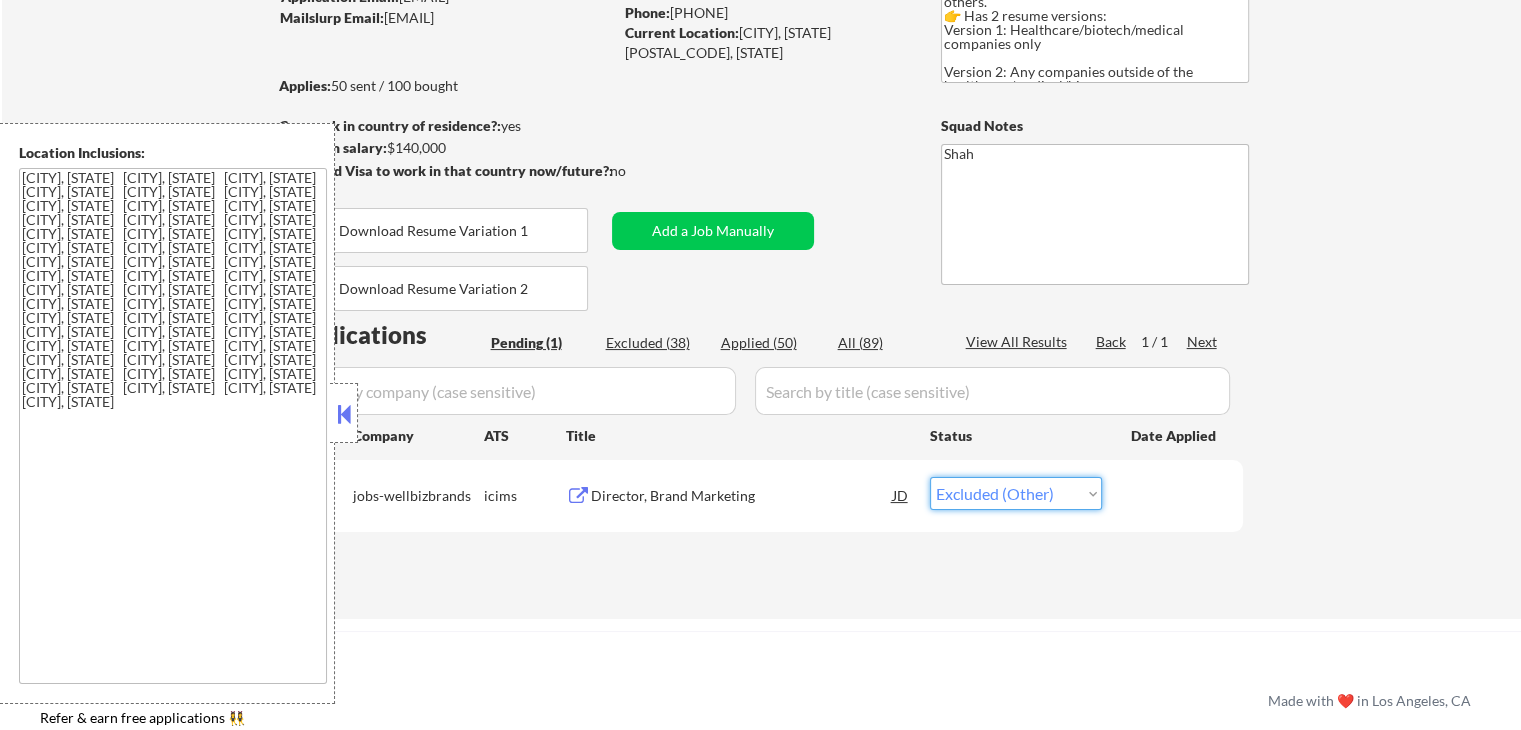 click on "Choose an option... Pending Applied Excluded (Questions) Excluded (Expired) Excluded (Location) Excluded (Bad Match) Excluded (Blocklist) Excluded (Salary) Excluded (Other)" at bounding box center (1016, 493) 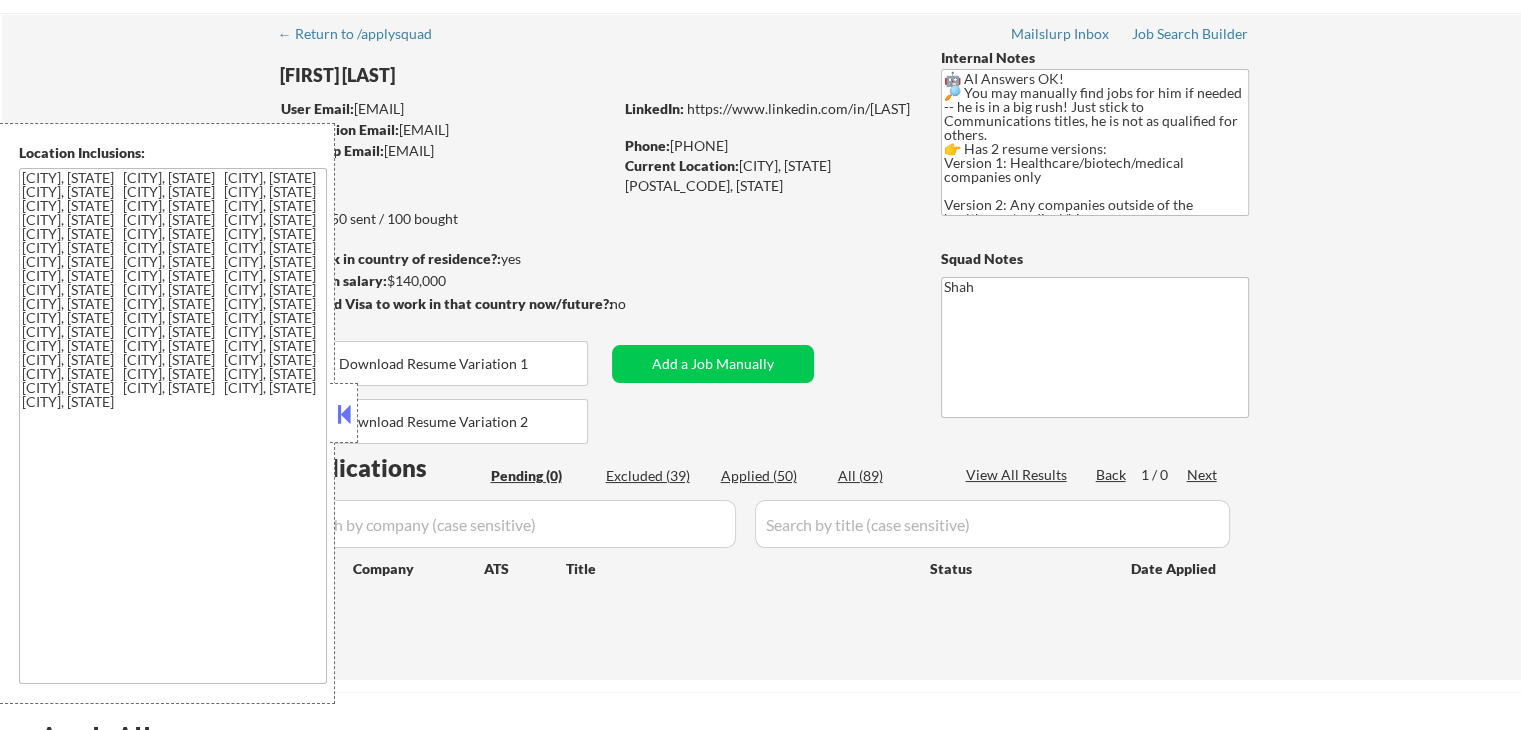 scroll, scrollTop: 100, scrollLeft: 0, axis: vertical 